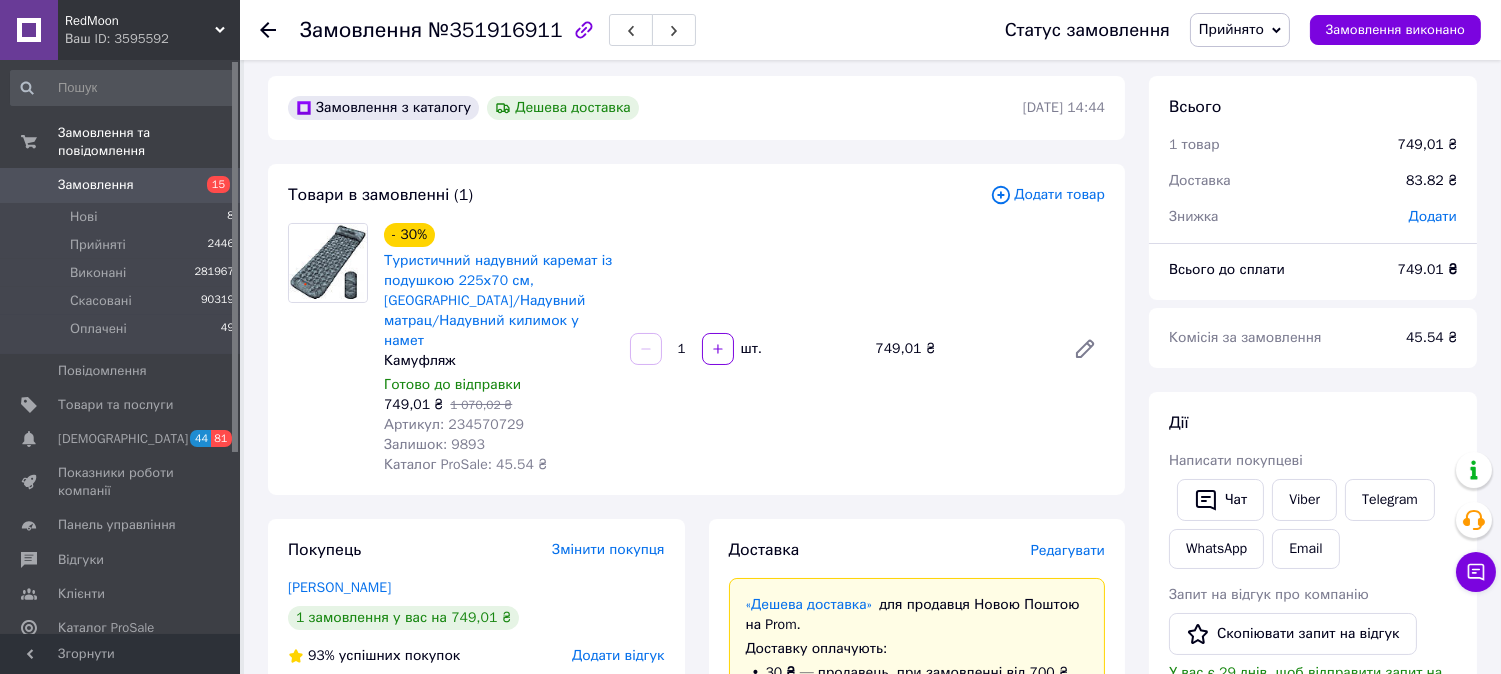 scroll, scrollTop: 0, scrollLeft: 0, axis: both 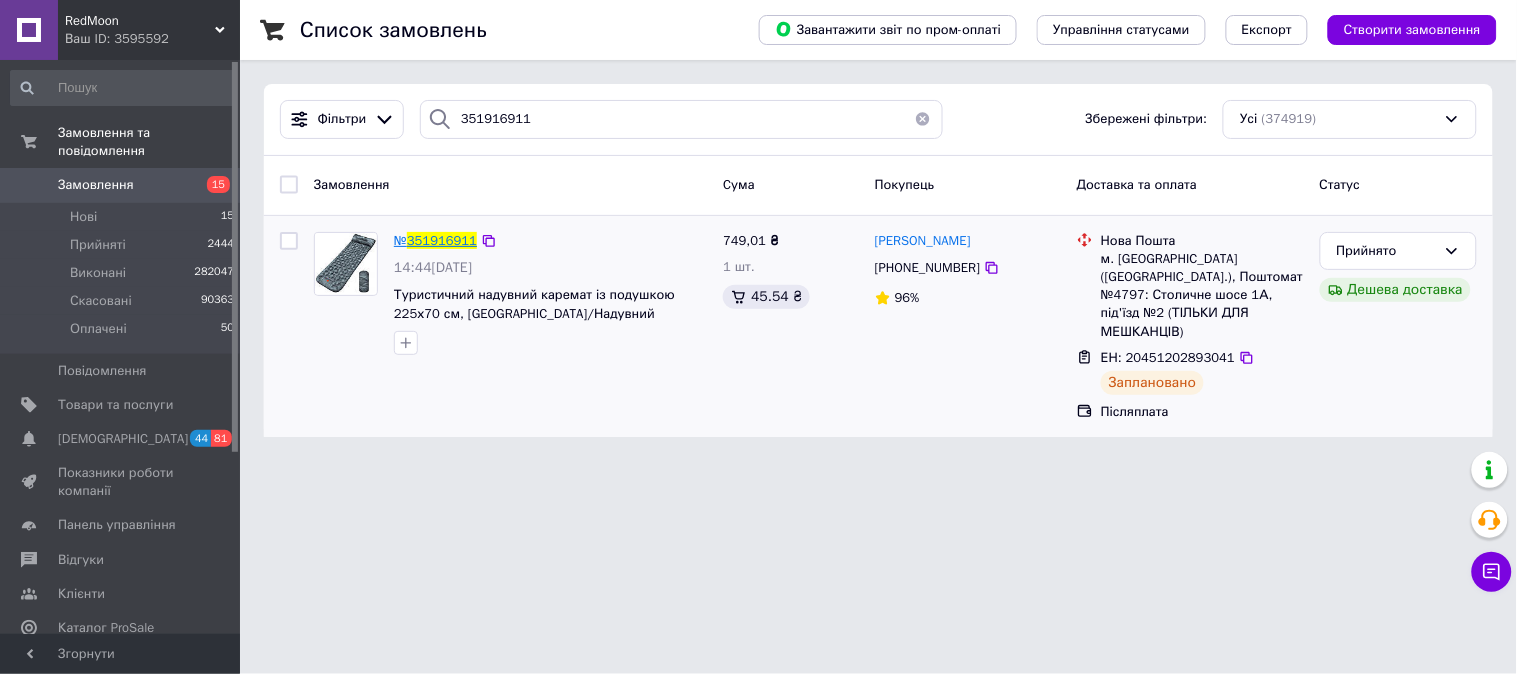 click on "351916911" at bounding box center [442, 240] 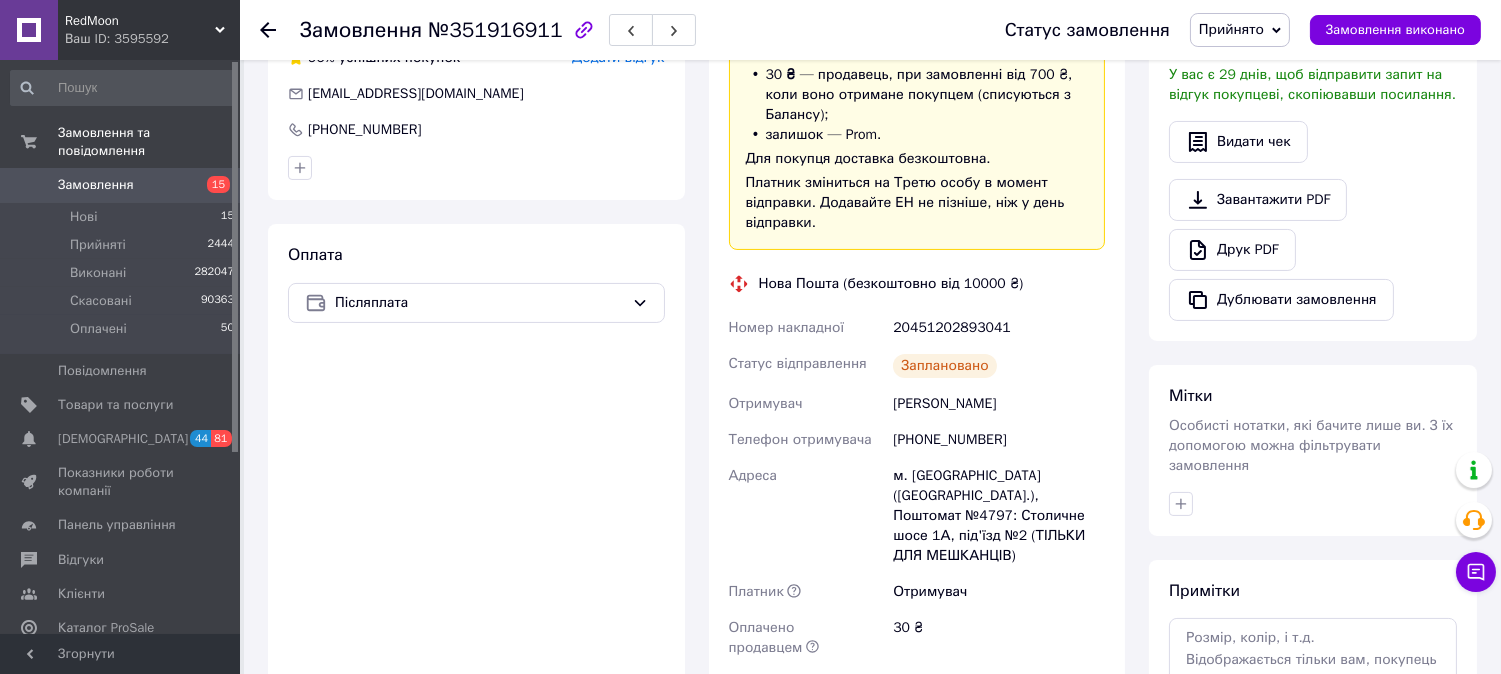 scroll, scrollTop: 888, scrollLeft: 0, axis: vertical 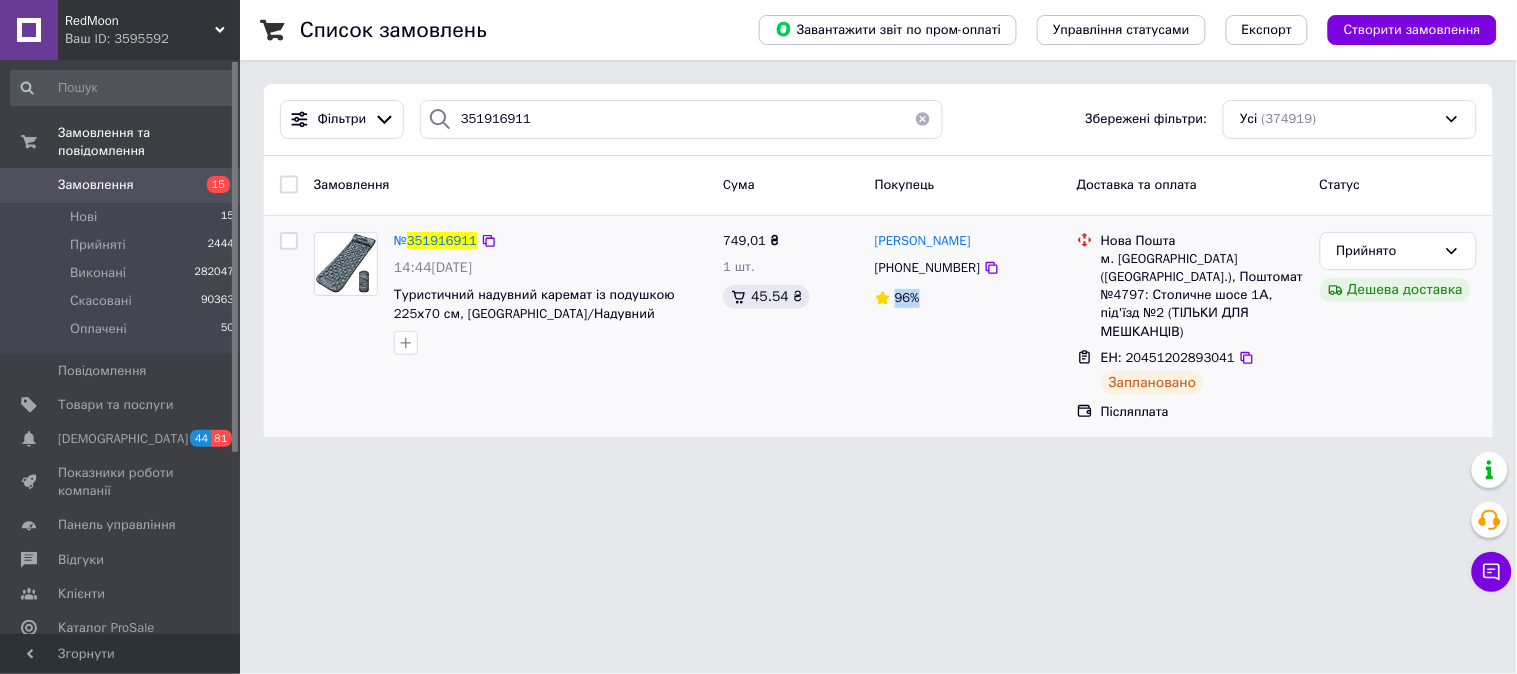 drag, startPoint x: 922, startPoint y: 302, endPoint x: 866, endPoint y: 297, distance: 56.22277 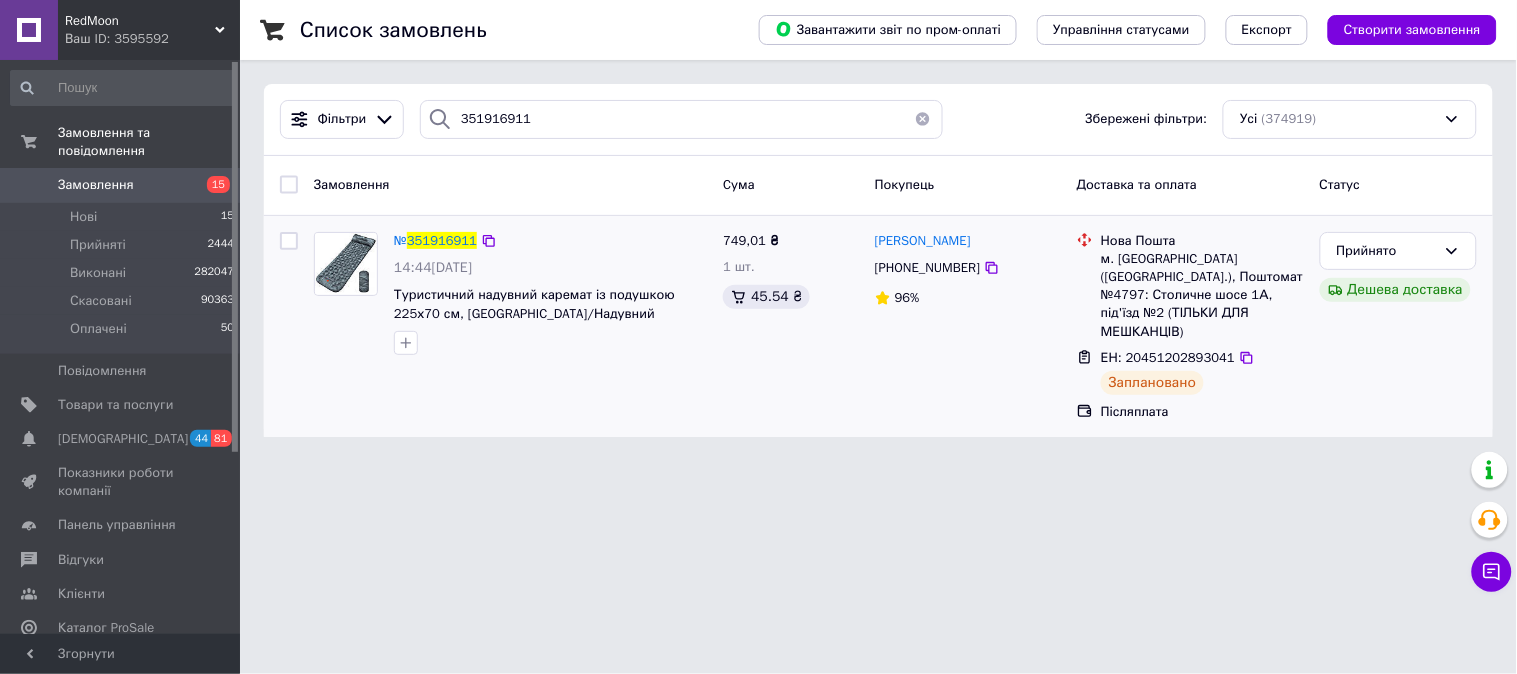 click 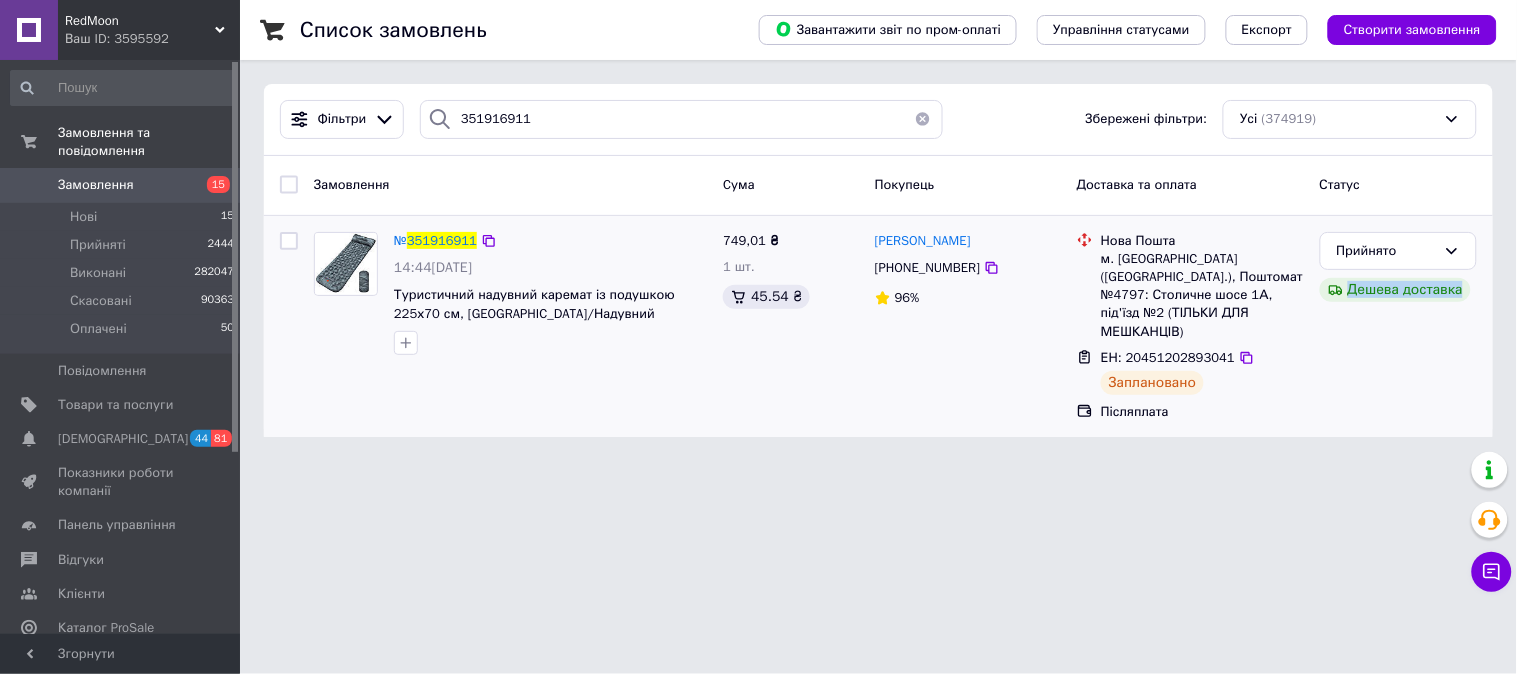 drag, startPoint x: 1326, startPoint y: 286, endPoint x: 1471, endPoint y: 288, distance: 145.0138 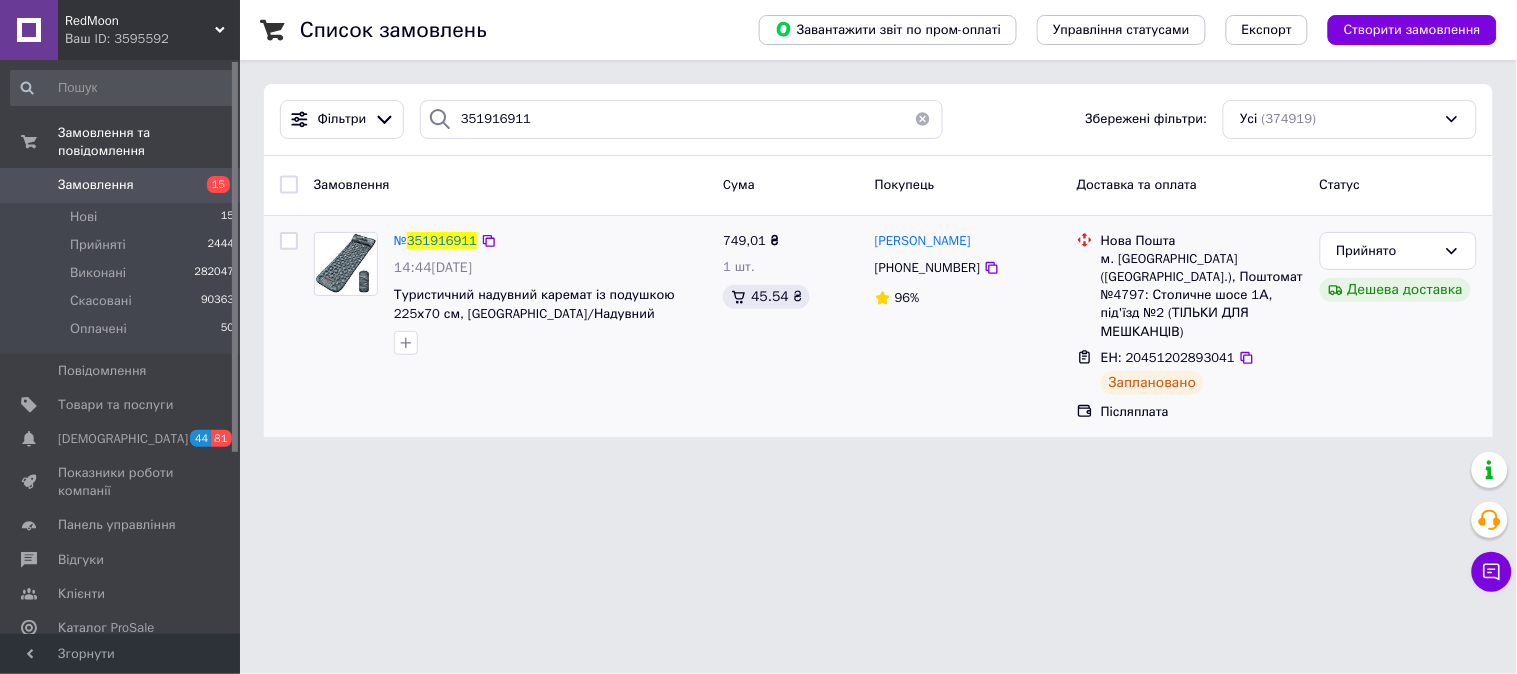 click on "Дешева доставка" at bounding box center [1398, 290] 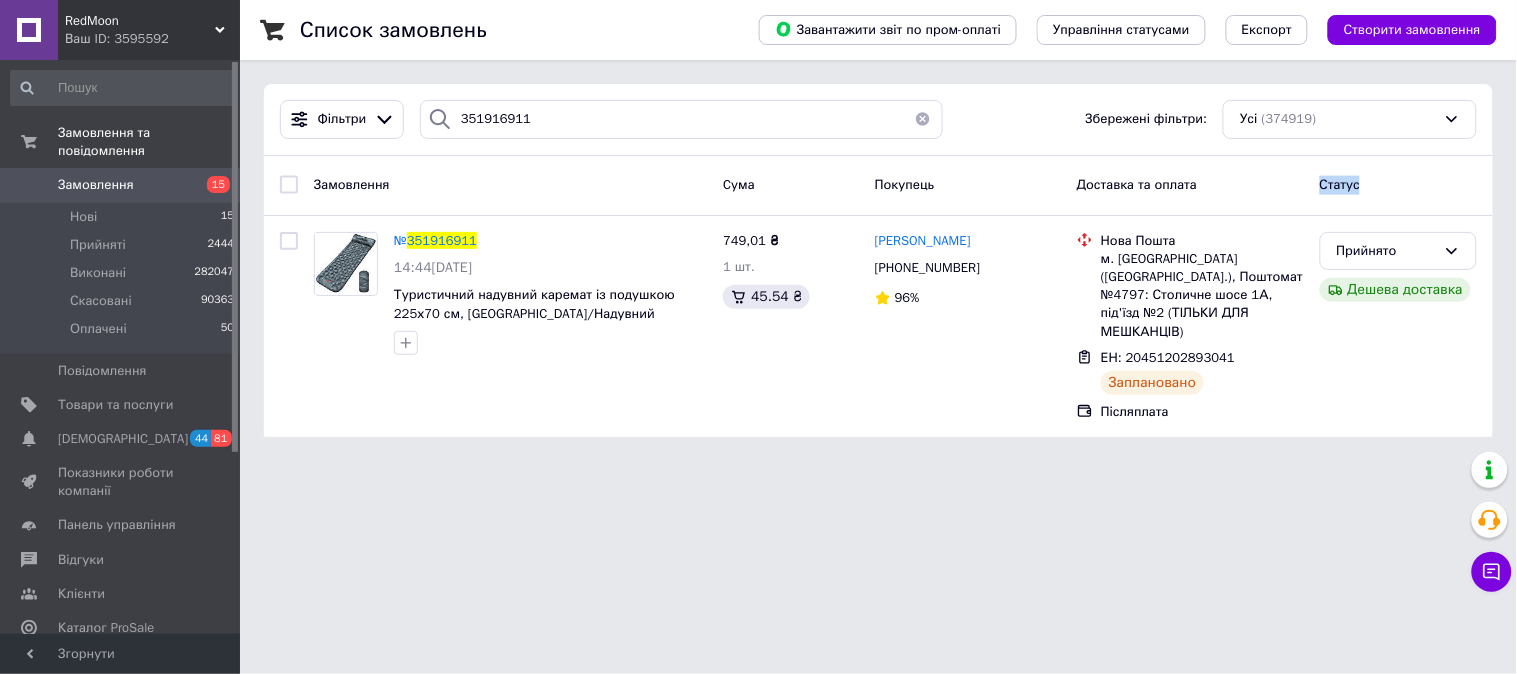 drag, startPoint x: 1327, startPoint y: 178, endPoint x: 1317, endPoint y: 180, distance: 10.198039 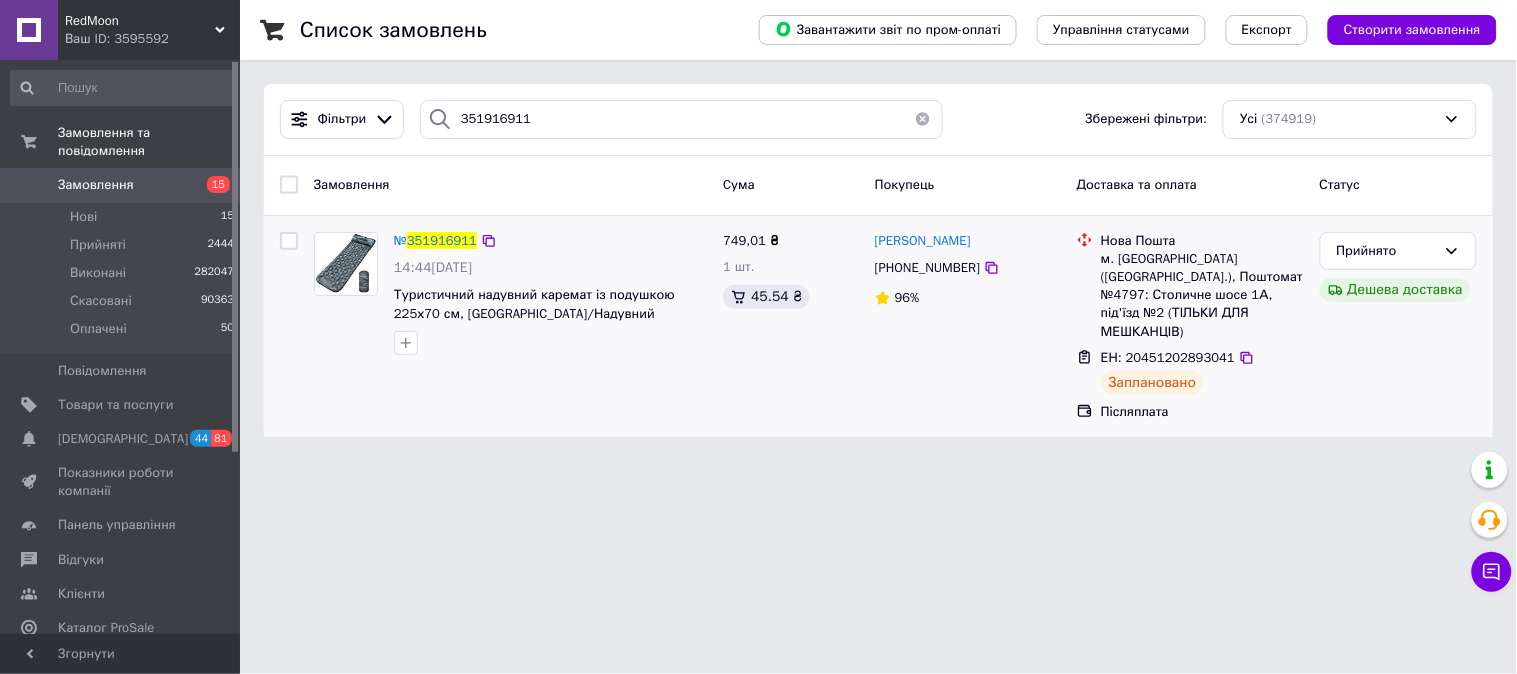 drag, startPoint x: 1375, startPoint y: 341, endPoint x: 1367, endPoint y: 328, distance: 15.264338 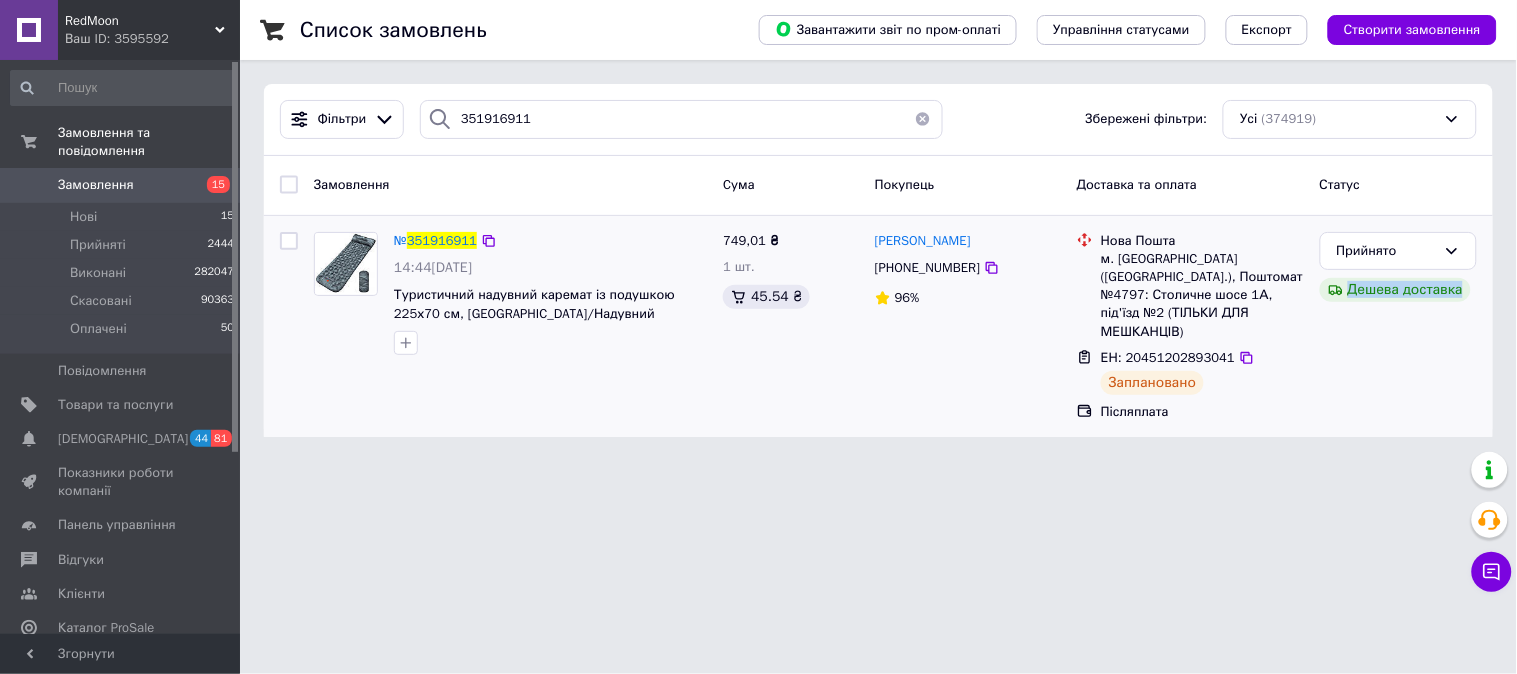 drag, startPoint x: 1318, startPoint y: 296, endPoint x: 1472, endPoint y: 296, distance: 154 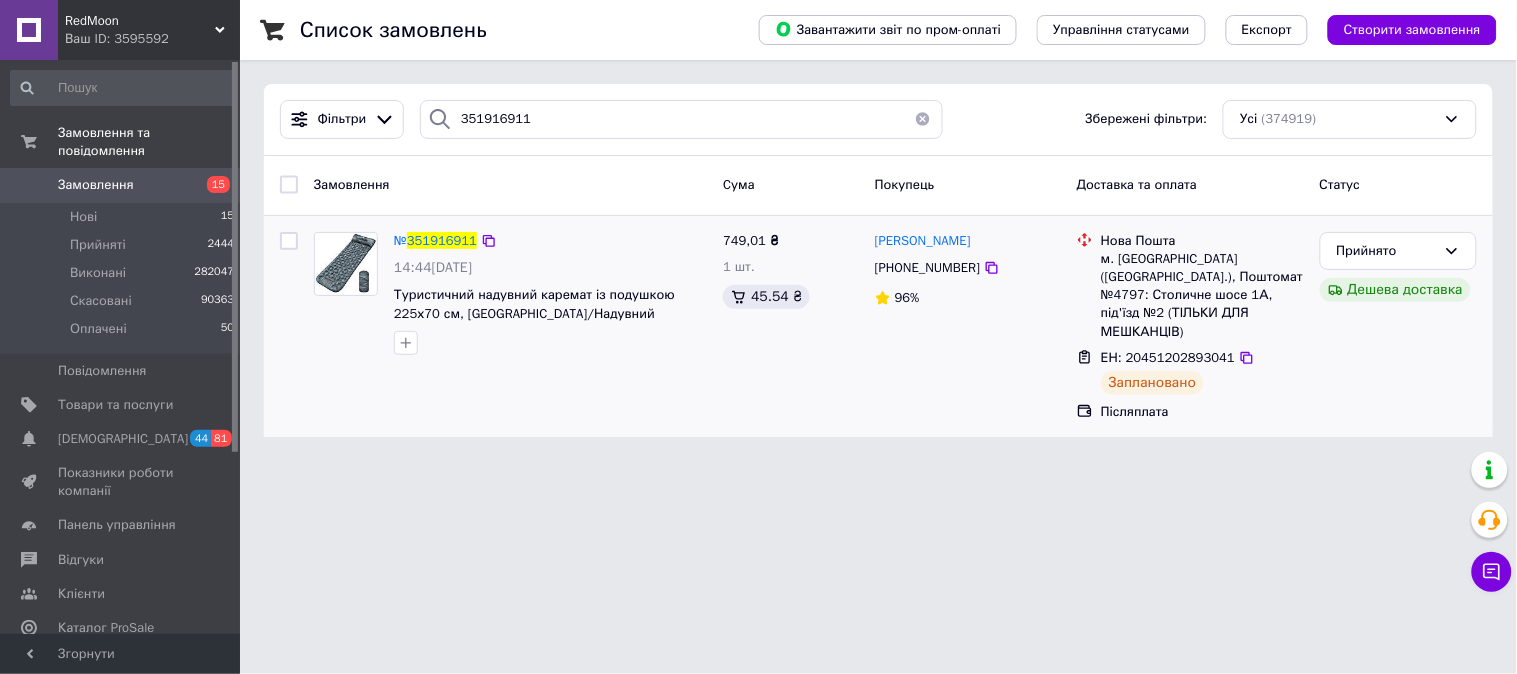 click on "Прийнято Дешева доставка" at bounding box center [1398, 327] 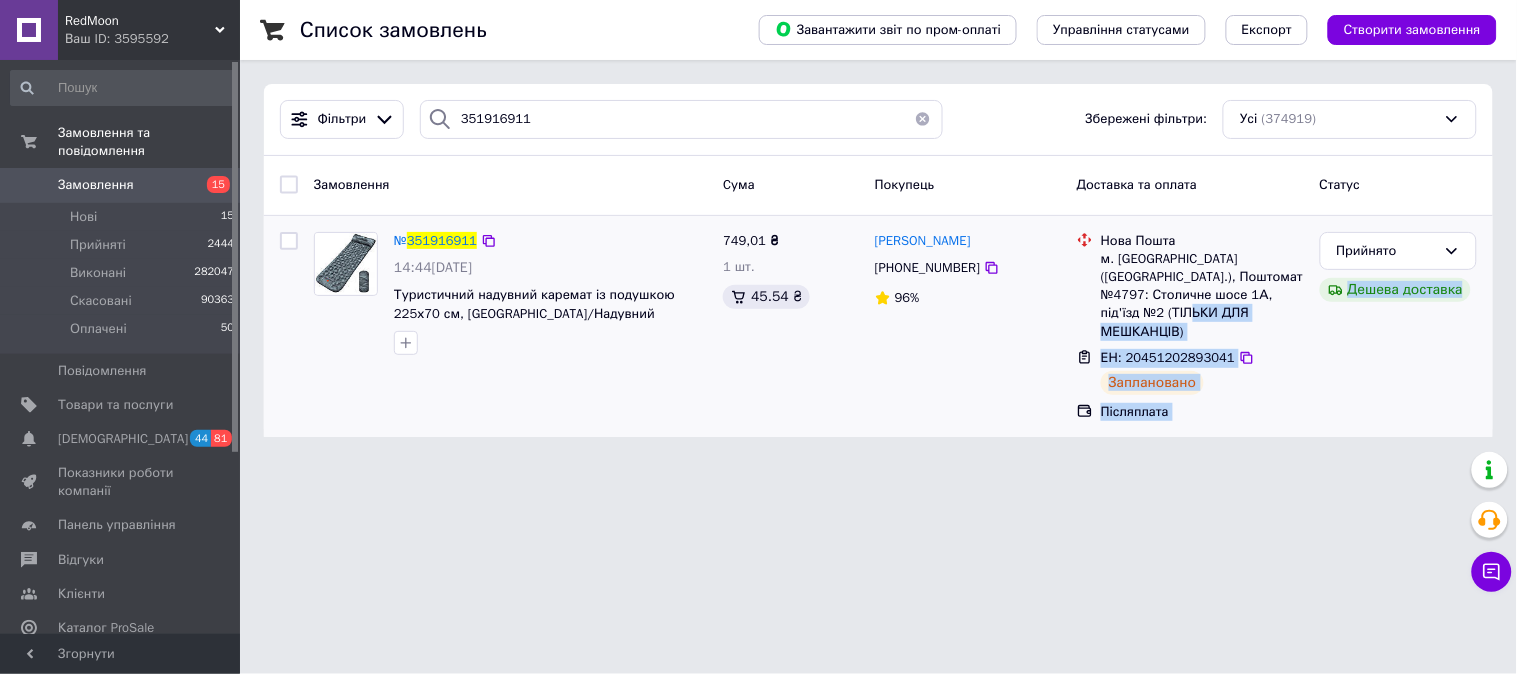 drag, startPoint x: 1312, startPoint y: 292, endPoint x: 1472, endPoint y: 292, distance: 160 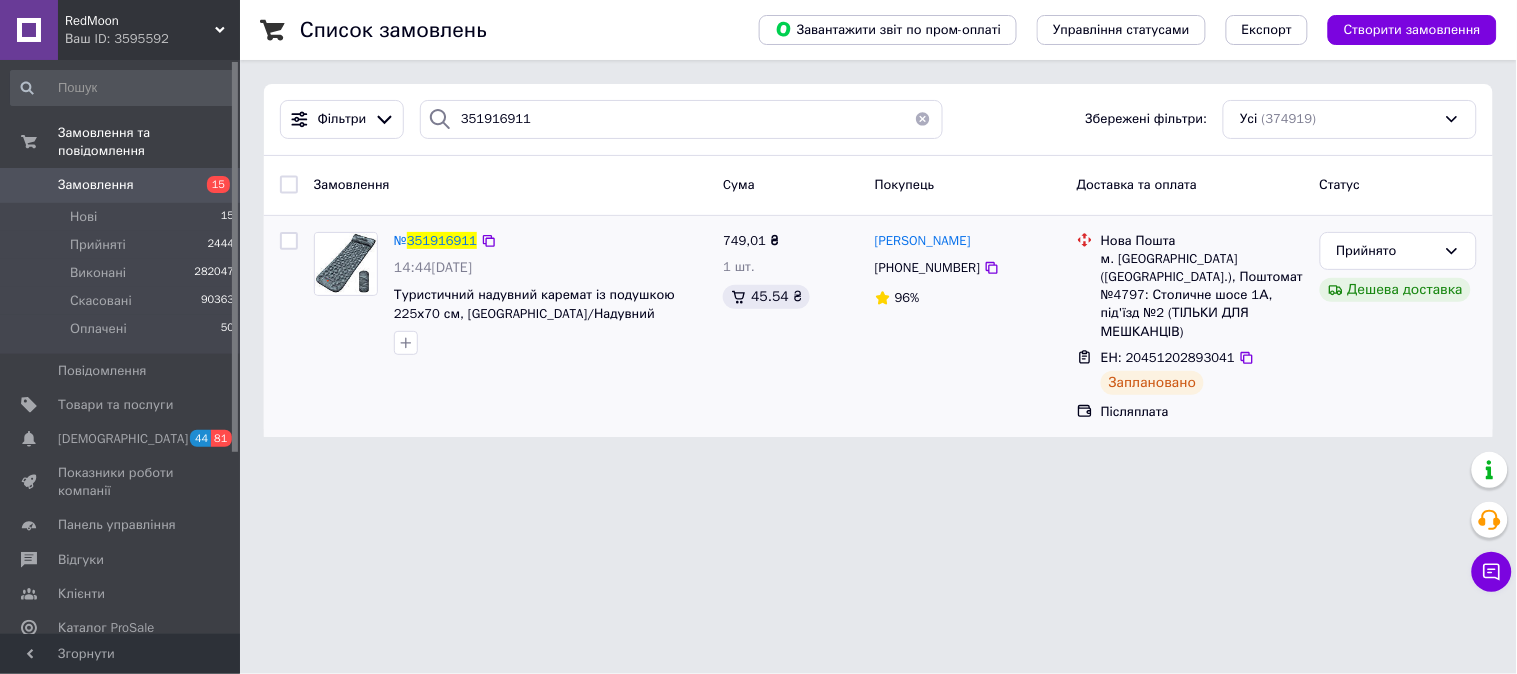 click on "Прийнято Дешева доставка" at bounding box center [1398, 327] 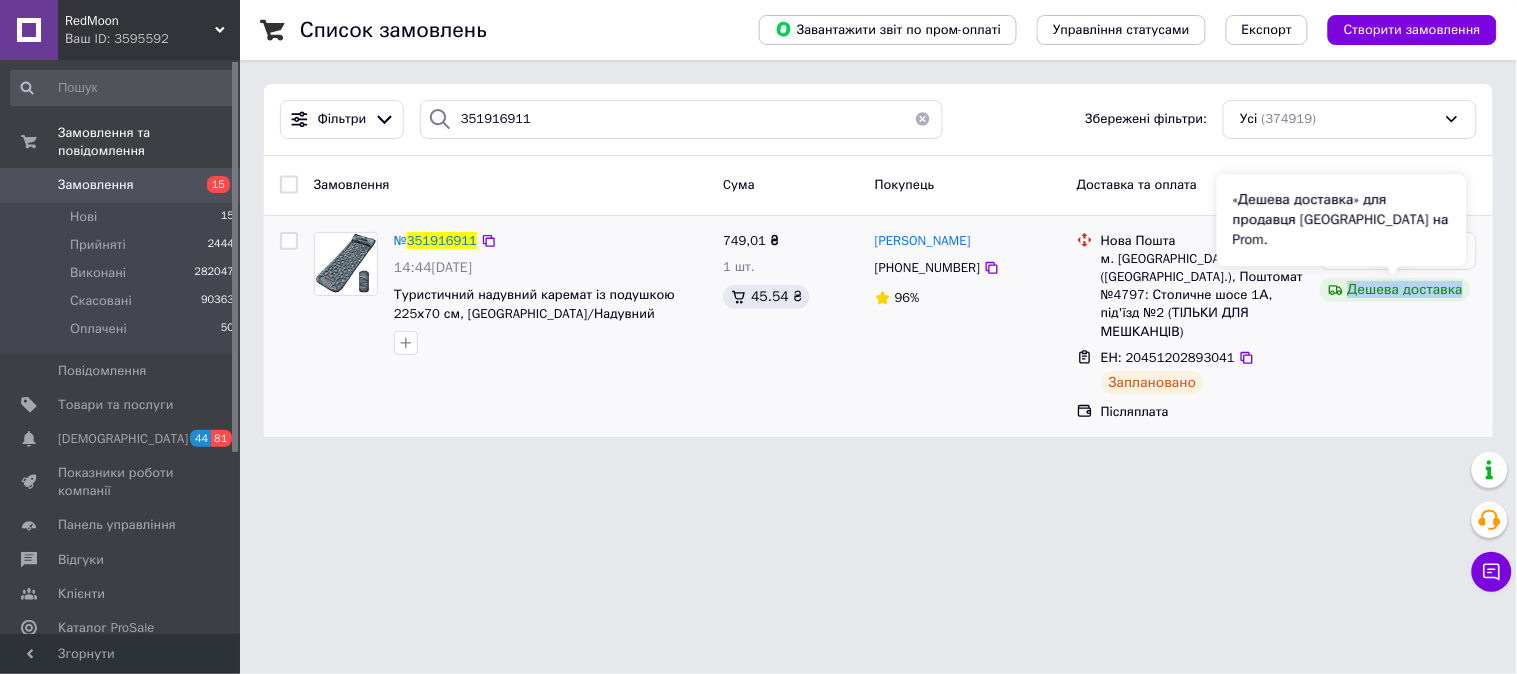 drag, startPoint x: 1467, startPoint y: 287, endPoint x: 1352, endPoint y: 296, distance: 115.35164 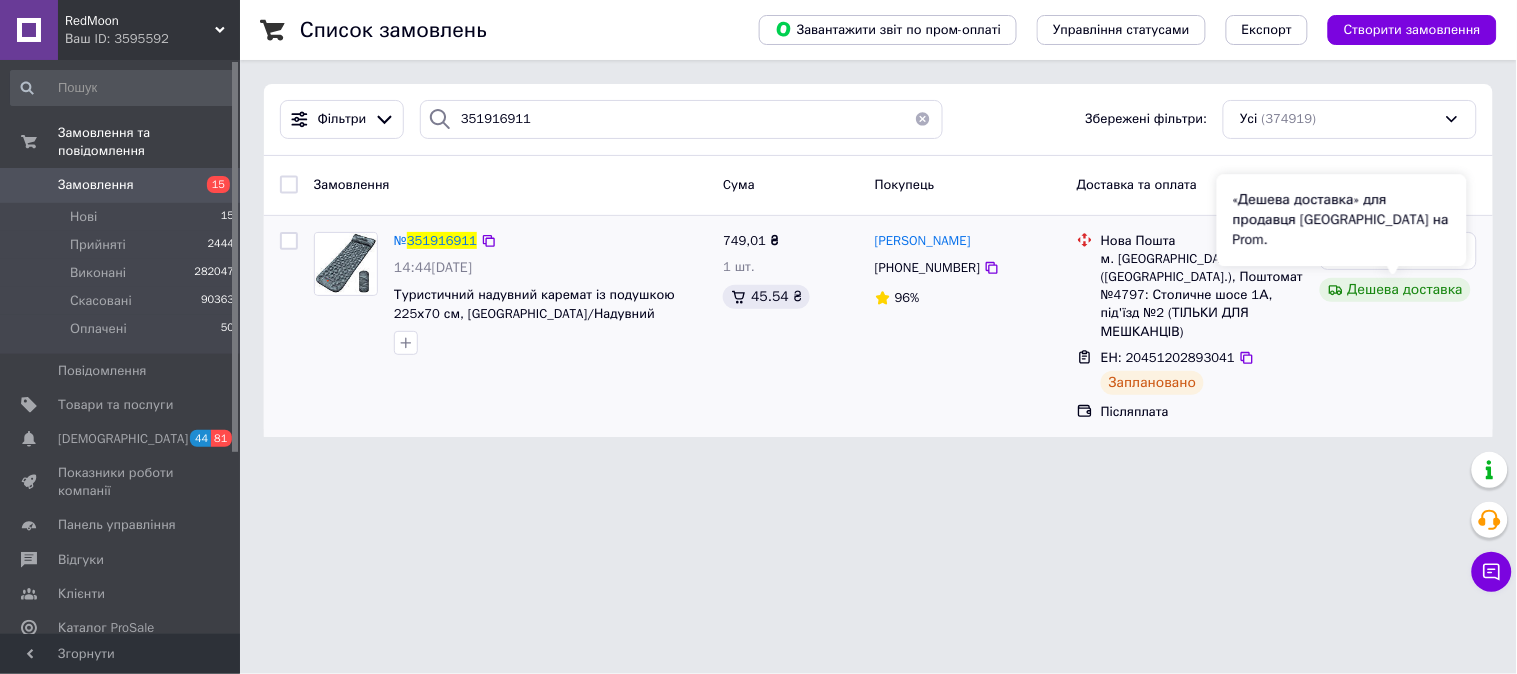 click on "Прийнято Дешева доставка" at bounding box center (1398, 327) 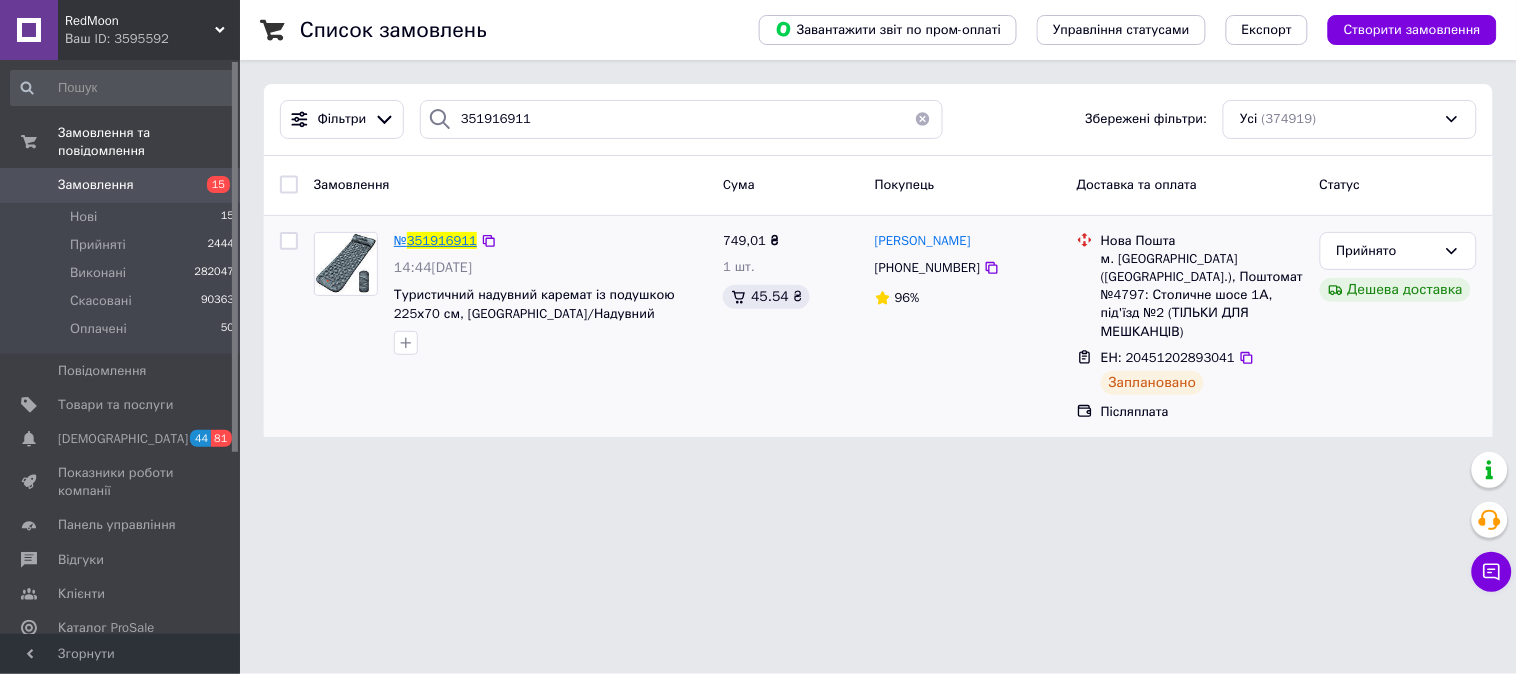 click on "351916911" at bounding box center [442, 240] 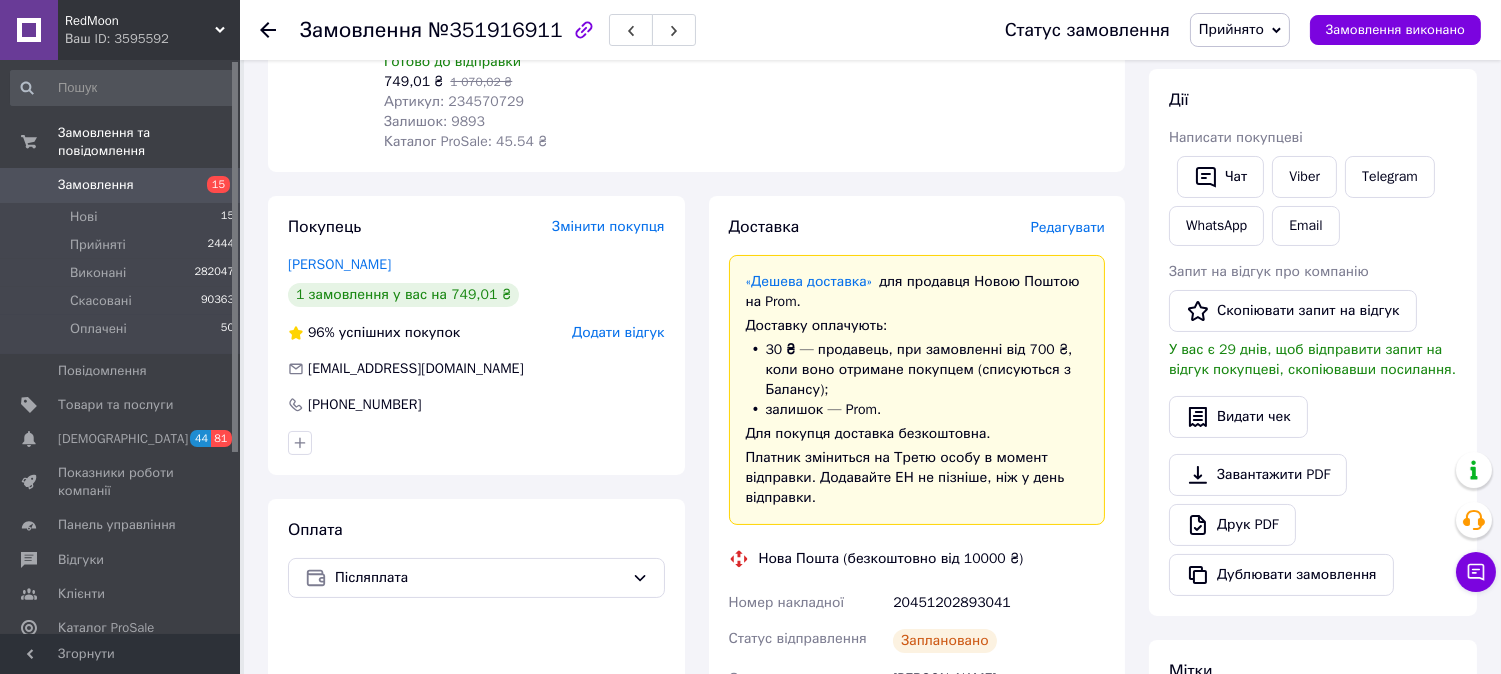 scroll, scrollTop: 197, scrollLeft: 0, axis: vertical 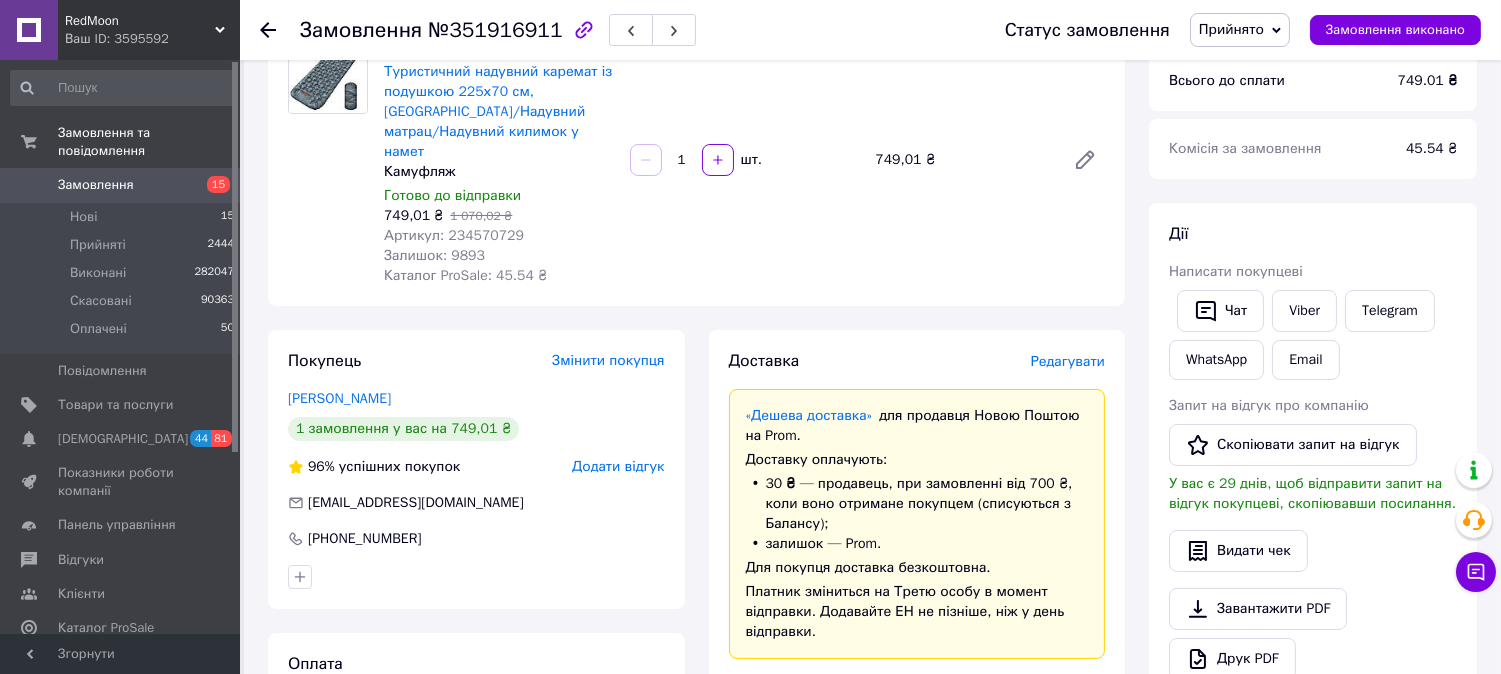 click 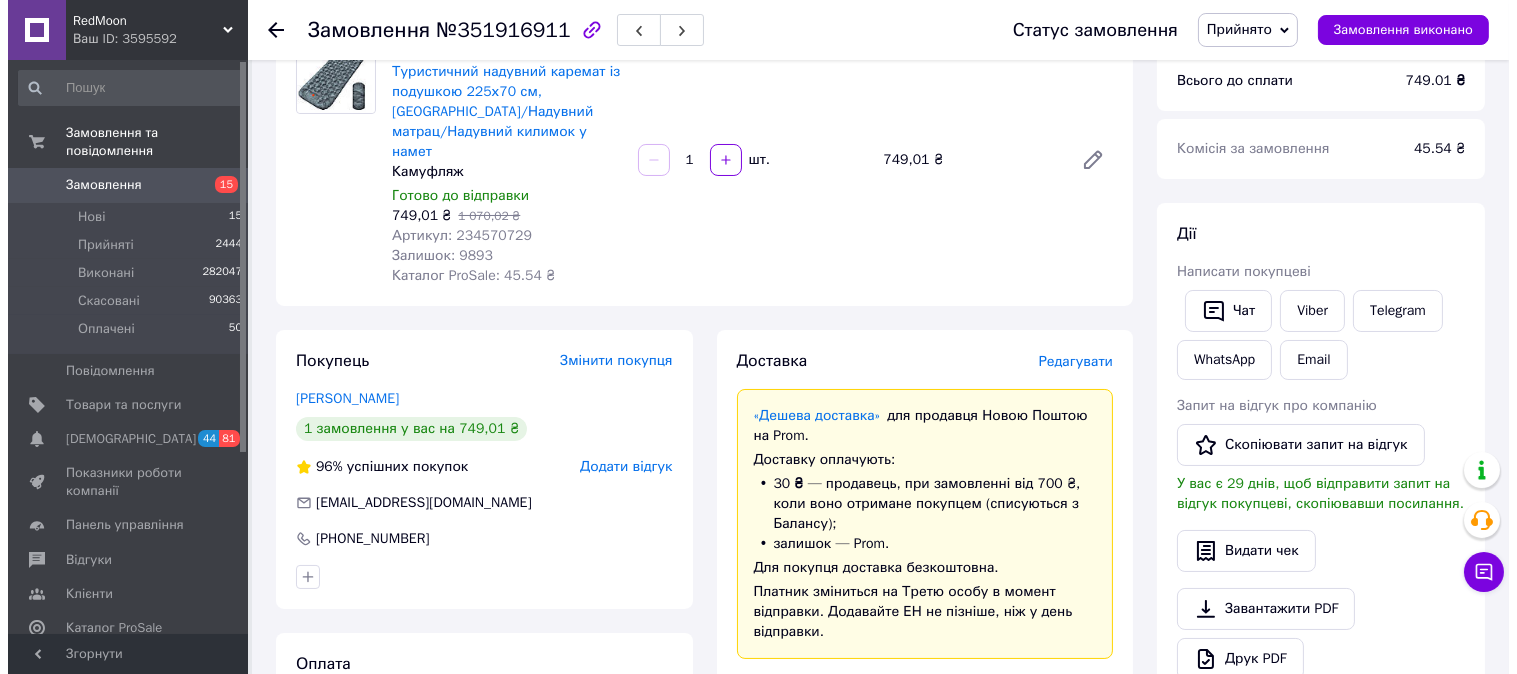 scroll, scrollTop: 0, scrollLeft: 0, axis: both 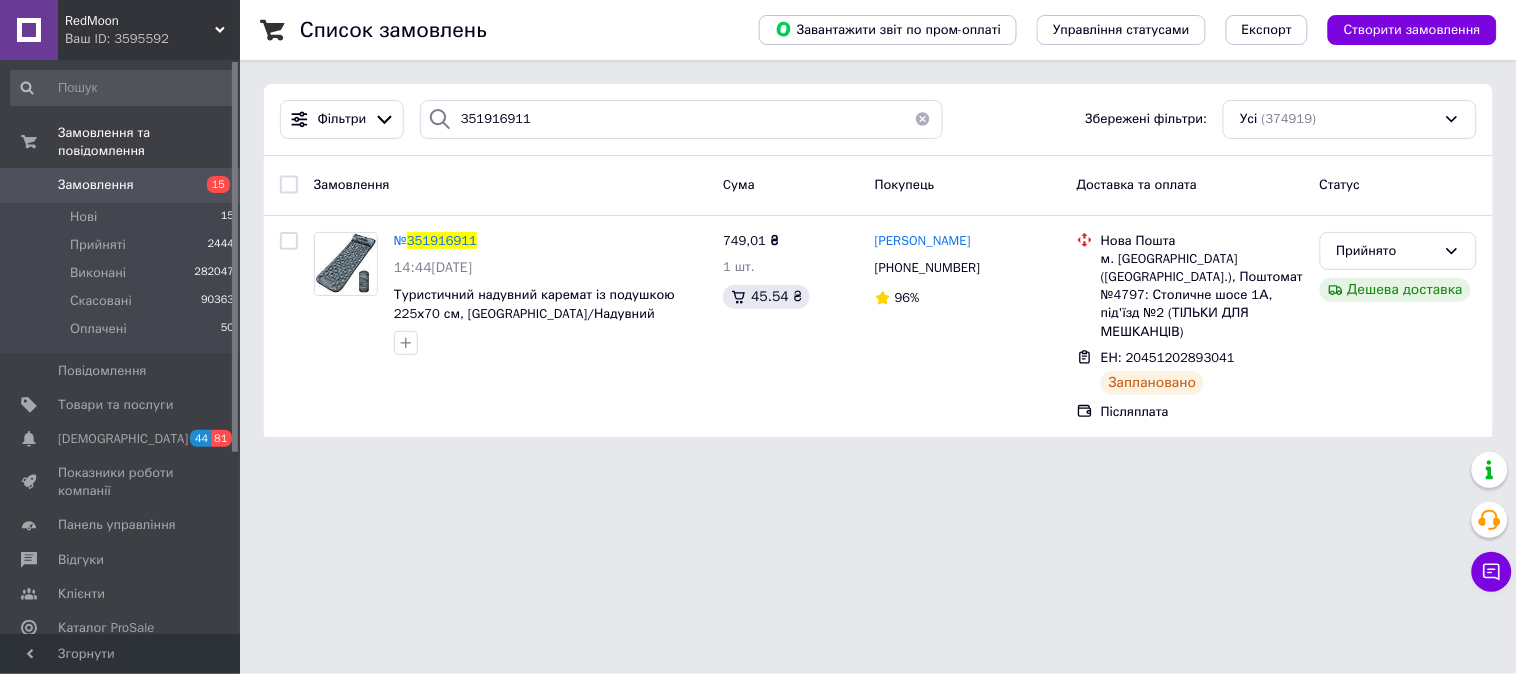 click on "Список замовлень   Завантажити звіт по пром-оплаті Управління статусами Експорт Створити замовлення Фільтри 351916911 Збережені фільтри: Усі (374919) Замовлення Cума Покупець Доставка та оплата Статус №  351916911 14:44[DATE] Туристичний надувний каремат із подушкою 225х70 см, [GEOGRAPHIC_DATA]/Надувний матрац/Надувний килимок у намет 749,01 ₴ 1 шт. 45.54 ₴ [PERSON_NAME] [PHONE_NUMBER] 96% Нова Пошта м. [GEOGRAPHIC_DATA] ([GEOGRAPHIC_DATA].), Поштомат №4797: Столичне шосе 1А, під'їзд №2 (ТІЛЬКИ ДЛЯ МЕШКАНЦІВ) ЕН: 20451202893041 Заплановано Післяплата Прийнято Дешева доставка" at bounding box center (878, 230) 